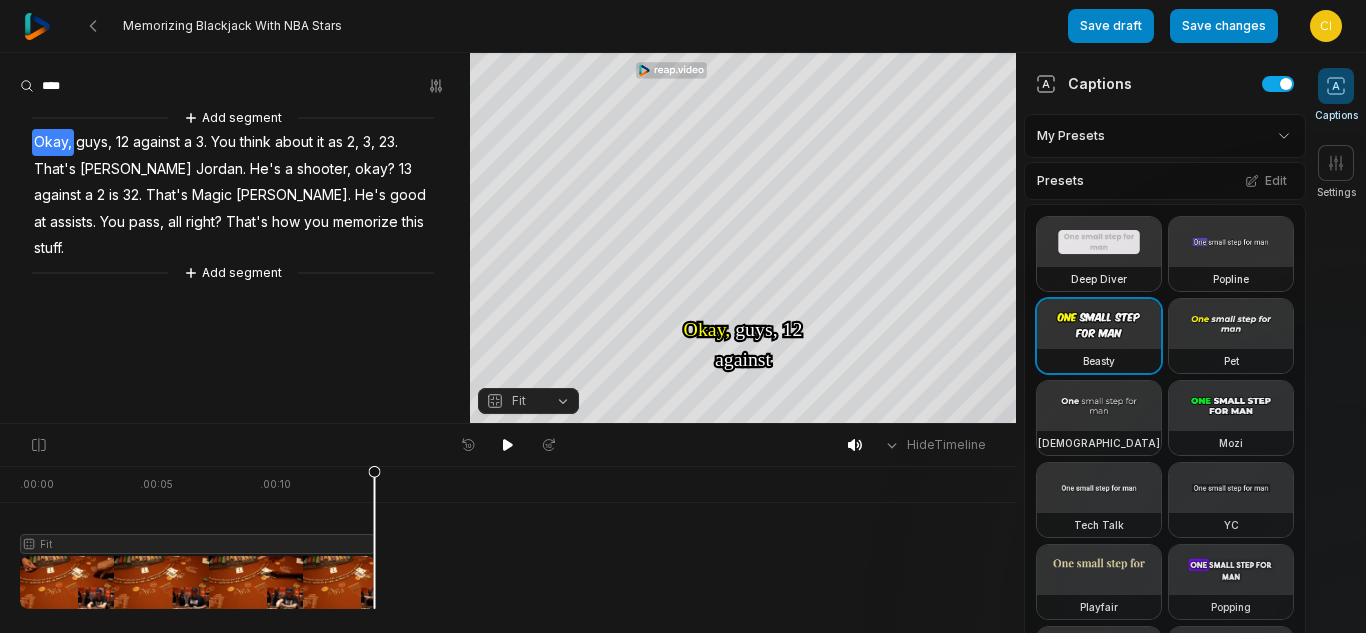 scroll, scrollTop: 0, scrollLeft: 0, axis: both 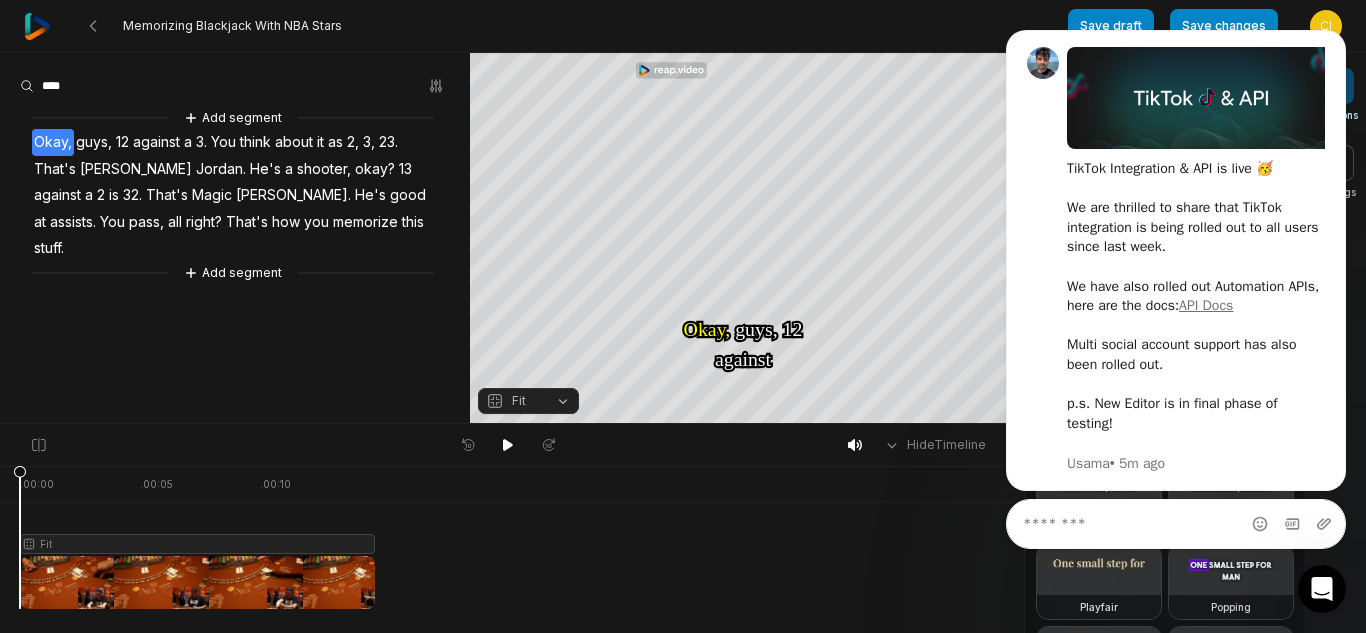 click at bounding box center (37, 26) 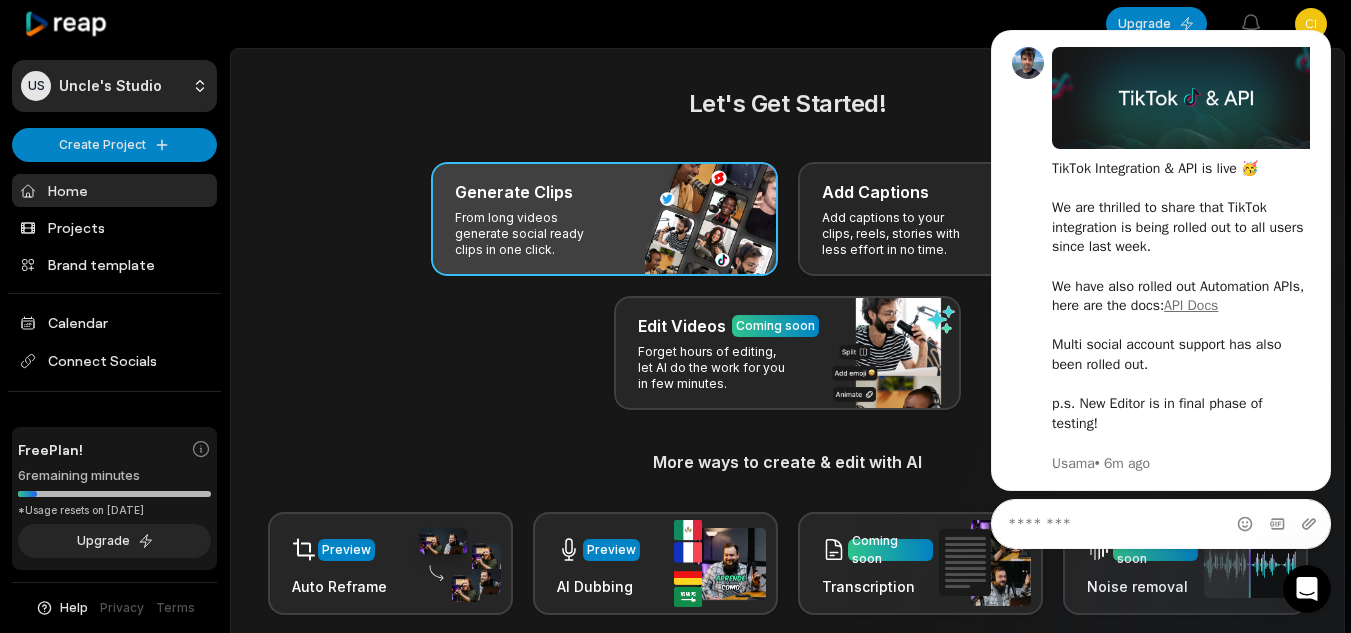 click on "Generate Clips" at bounding box center (604, 192) 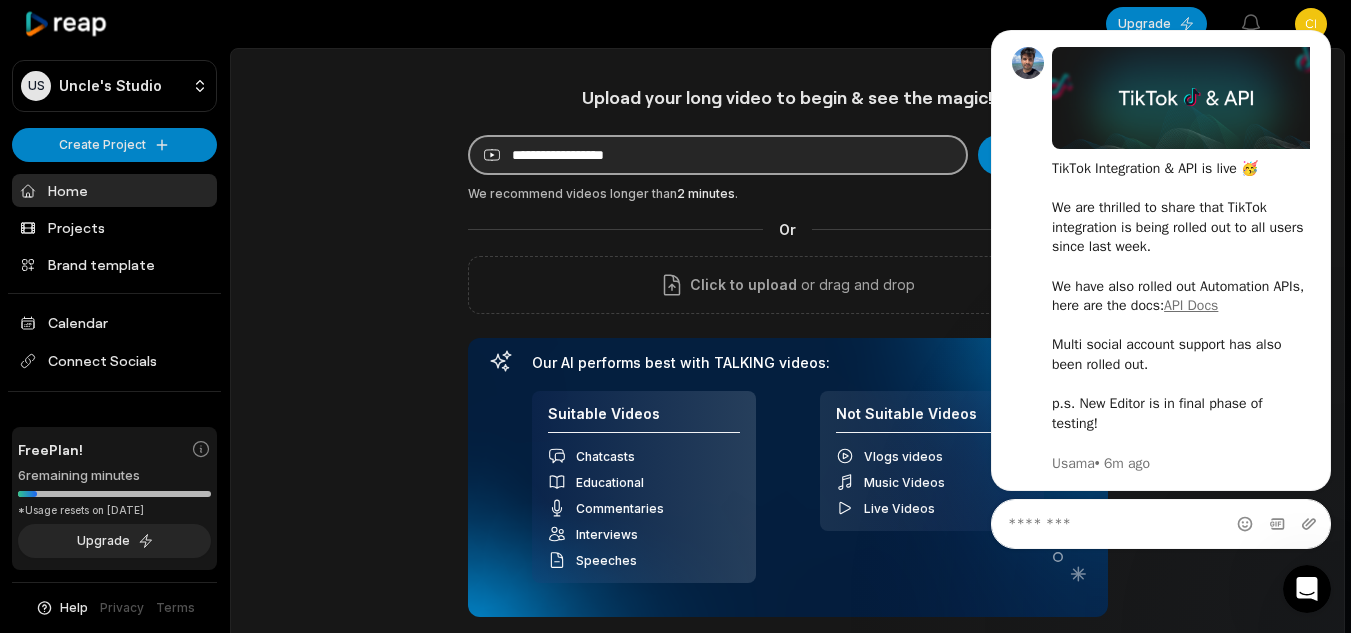 click at bounding box center [718, 155] 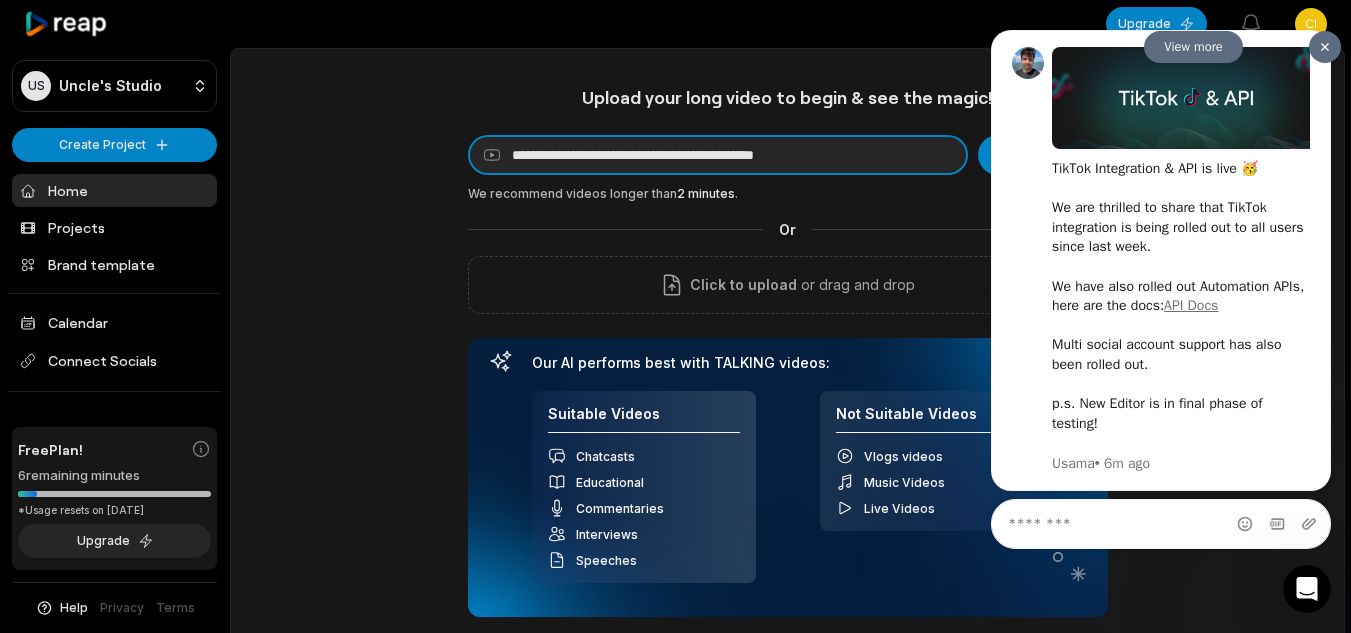 type on "**********" 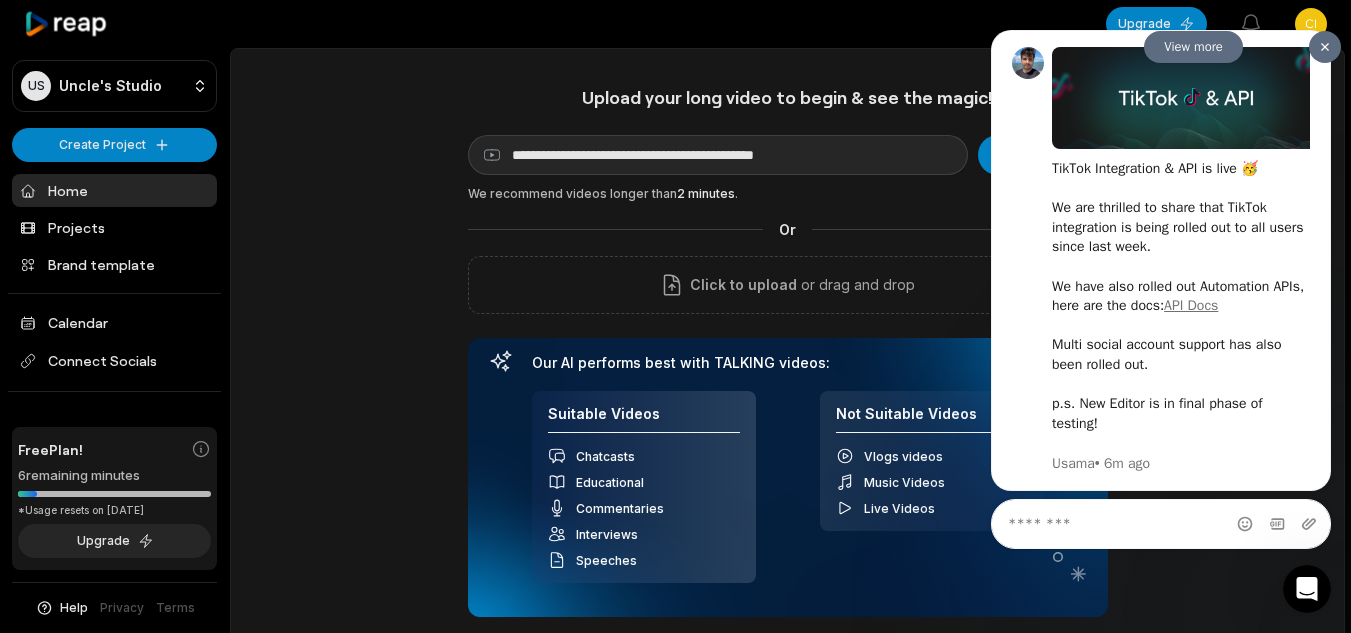click at bounding box center [1325, 47] 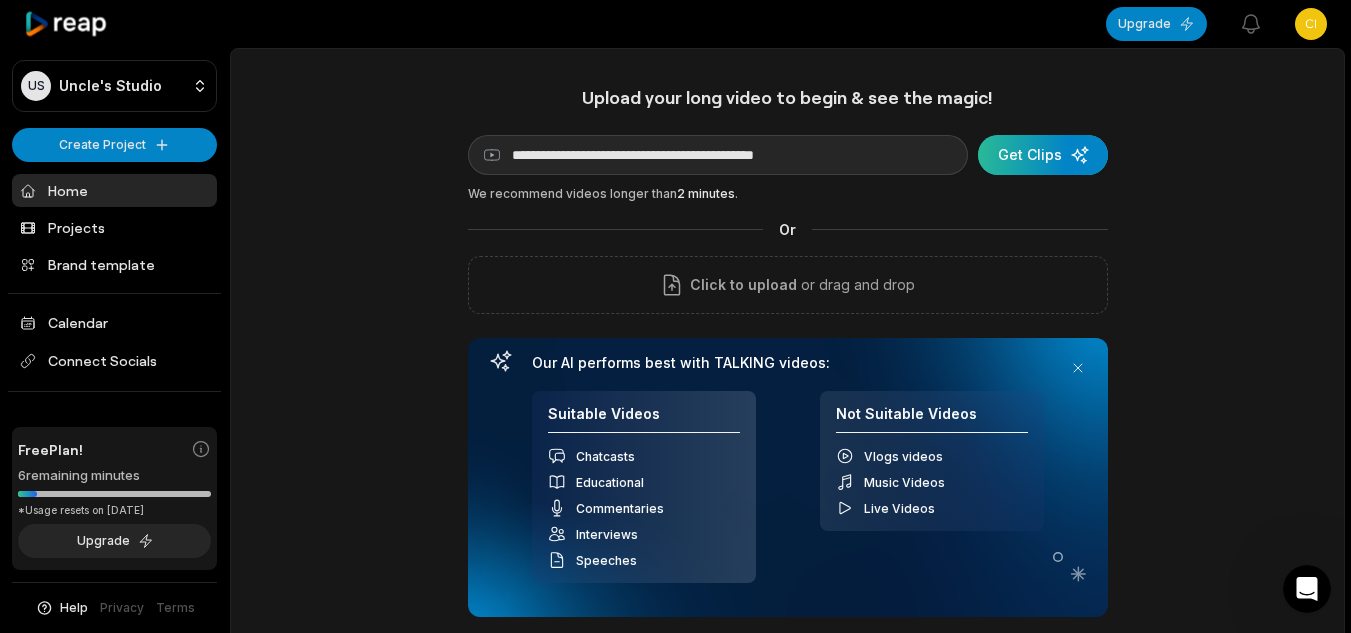 click at bounding box center (1043, 155) 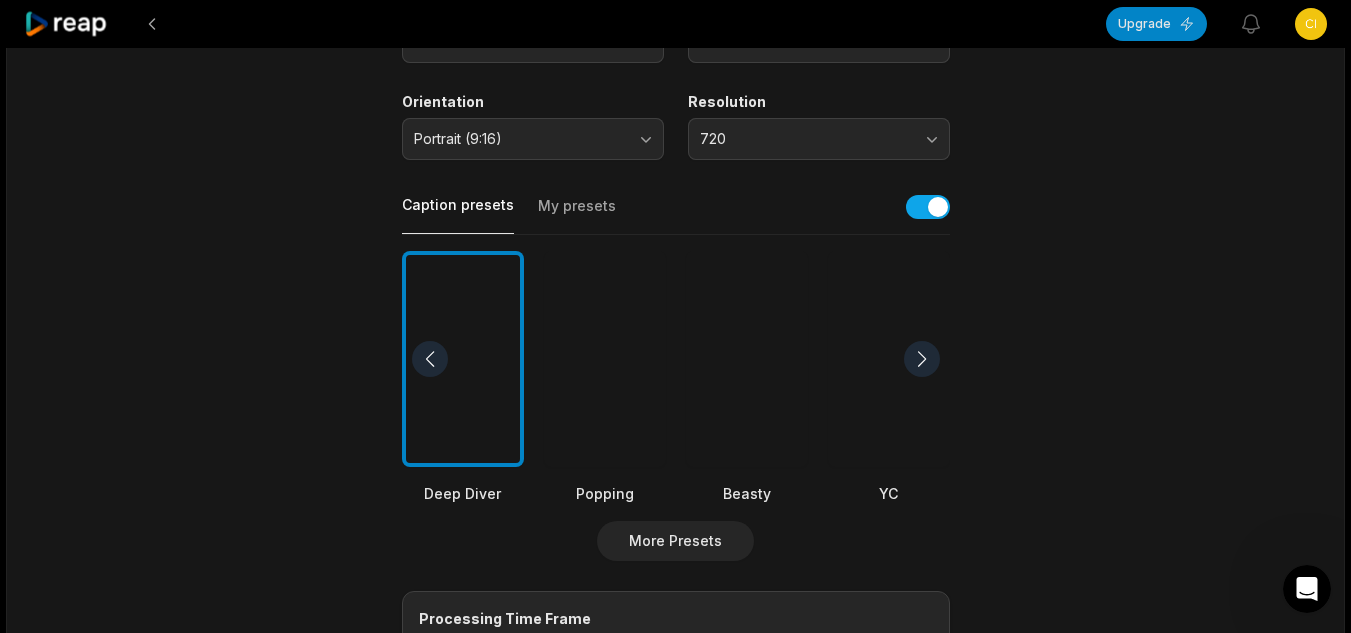 scroll, scrollTop: 500, scrollLeft: 0, axis: vertical 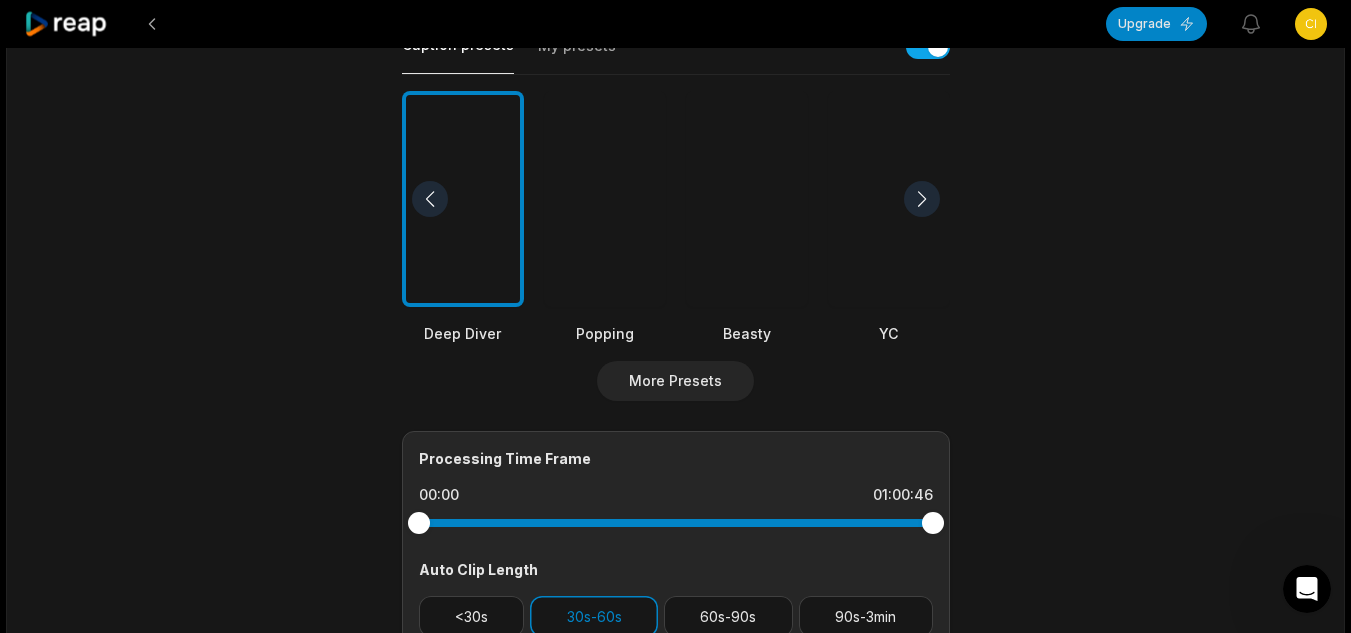 click at bounding box center (747, 199) 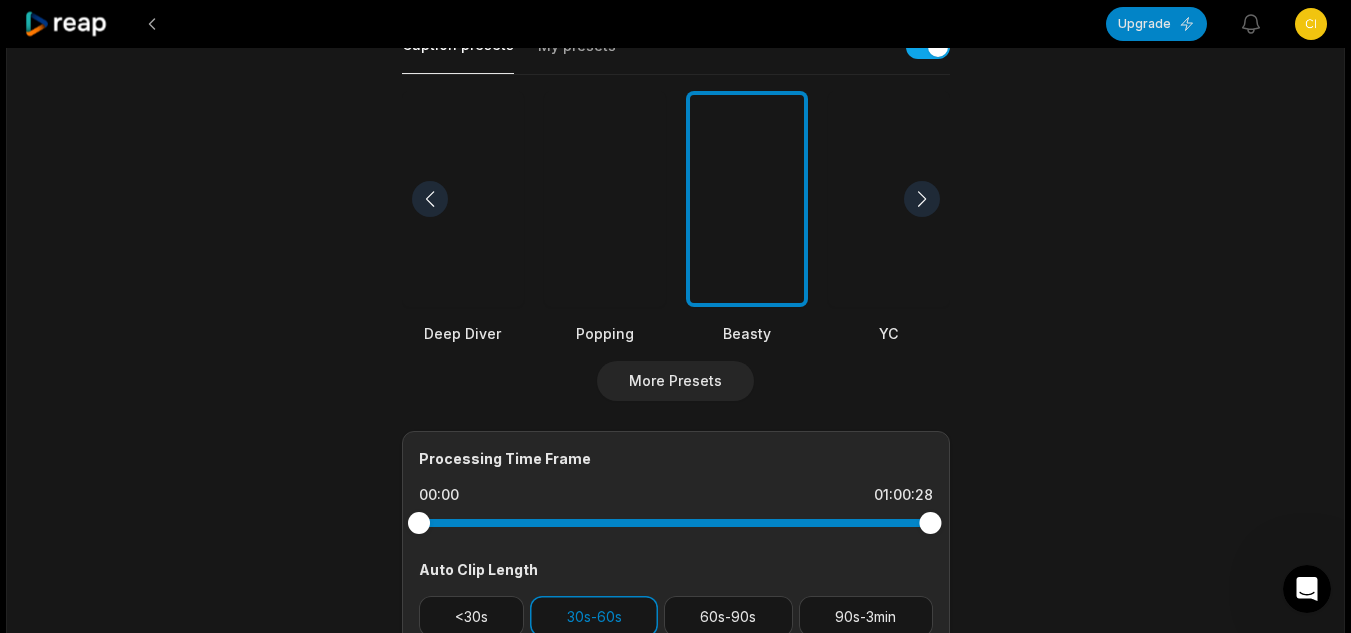 click at bounding box center [930, 523] 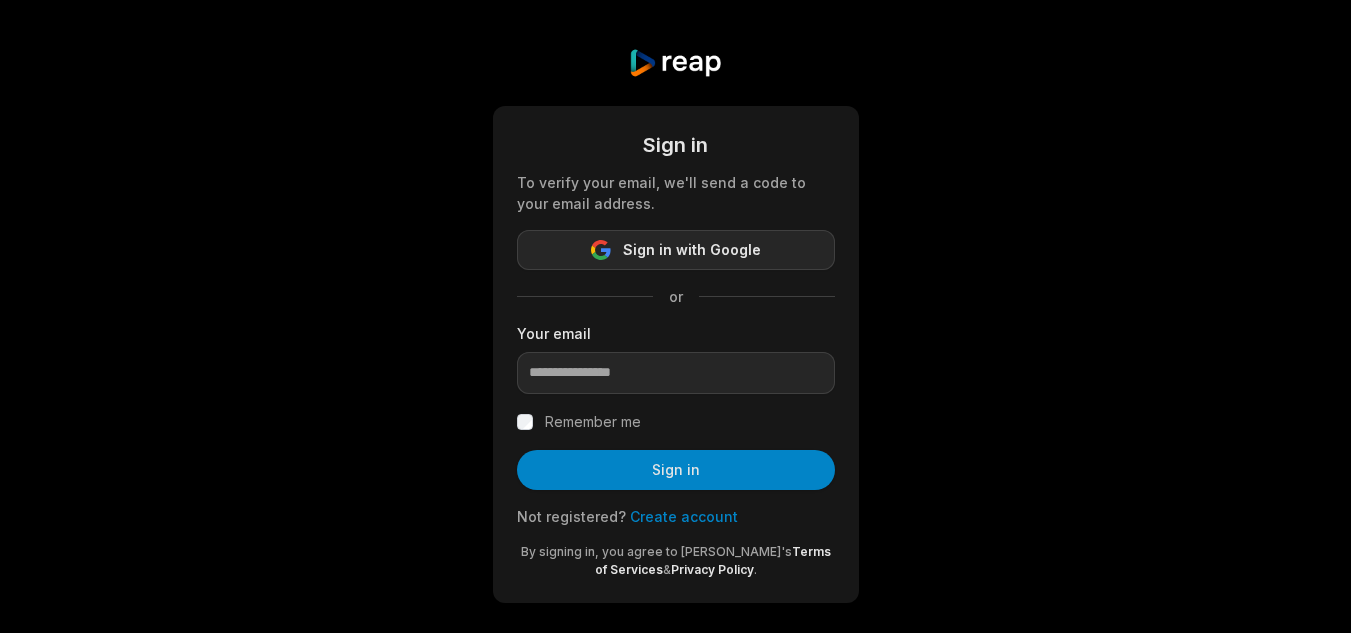 scroll, scrollTop: 0, scrollLeft: 0, axis: both 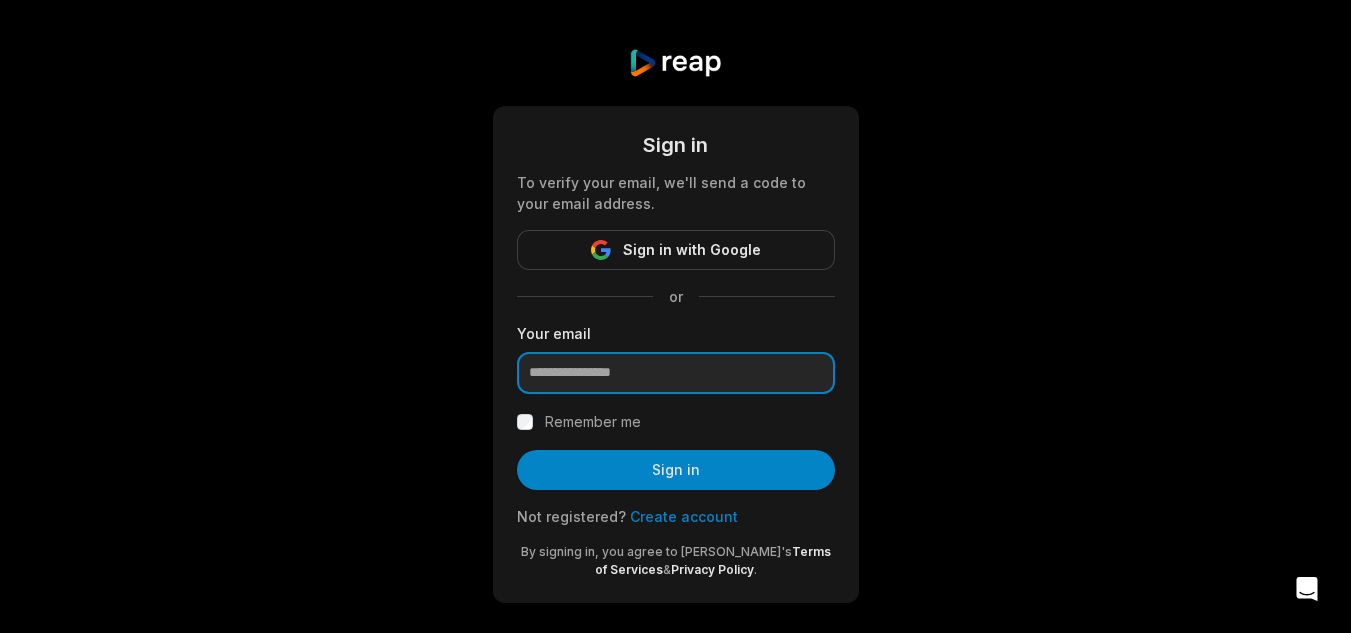 click at bounding box center [676, 373] 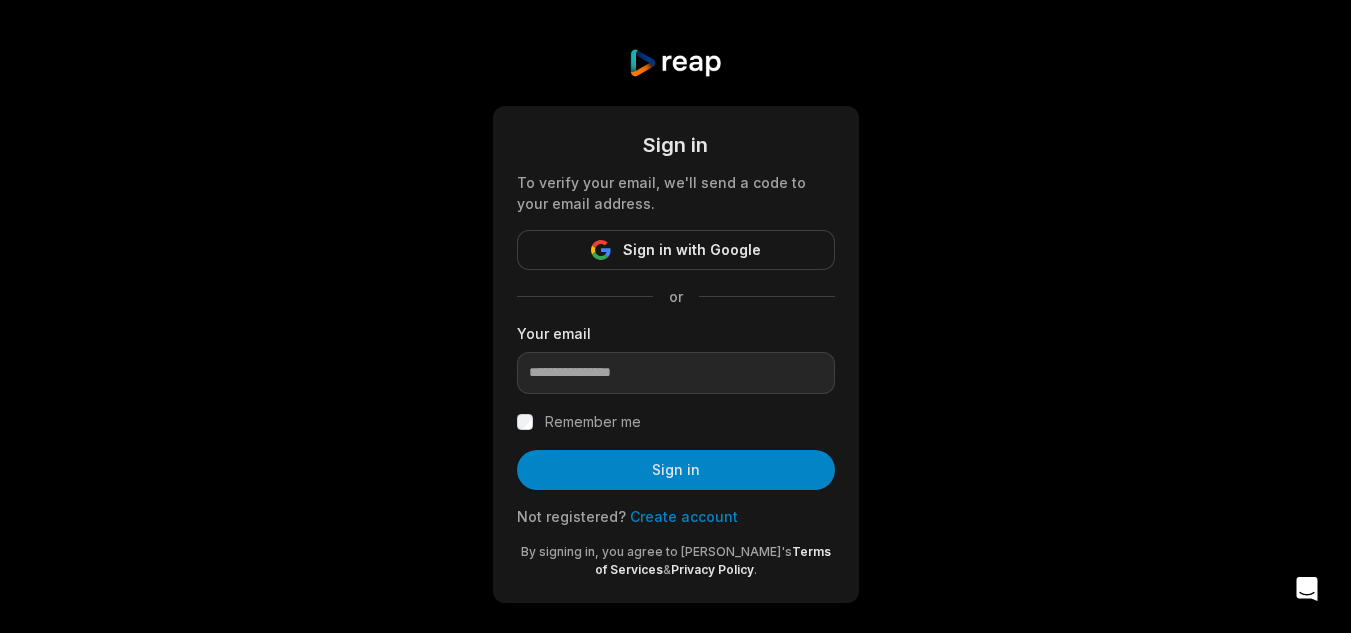 click on "Remember me" at bounding box center [593, 422] 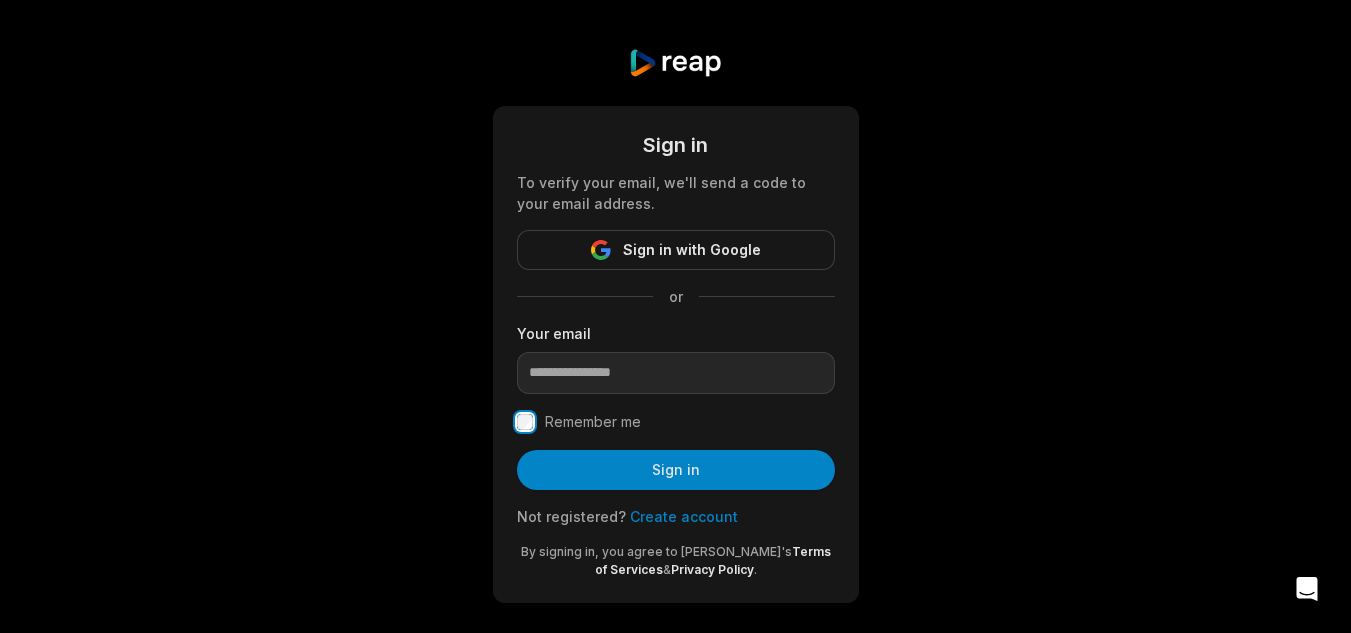 scroll, scrollTop: 18, scrollLeft: 0, axis: vertical 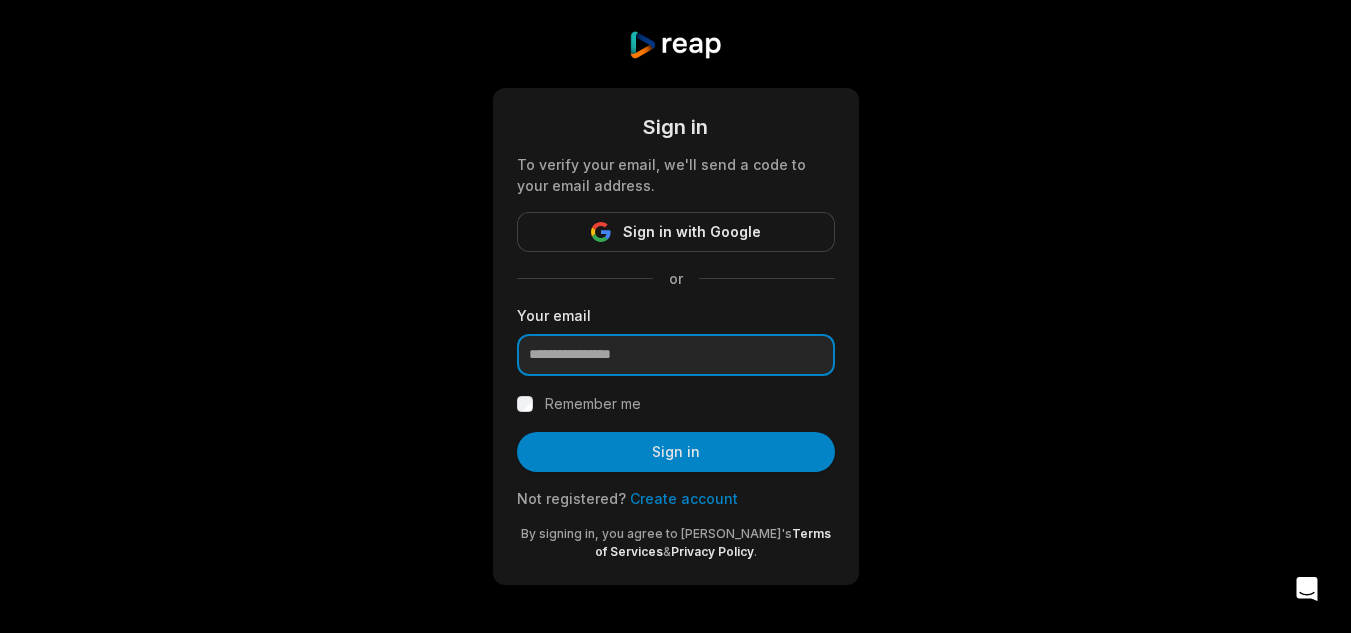 click at bounding box center [676, 355] 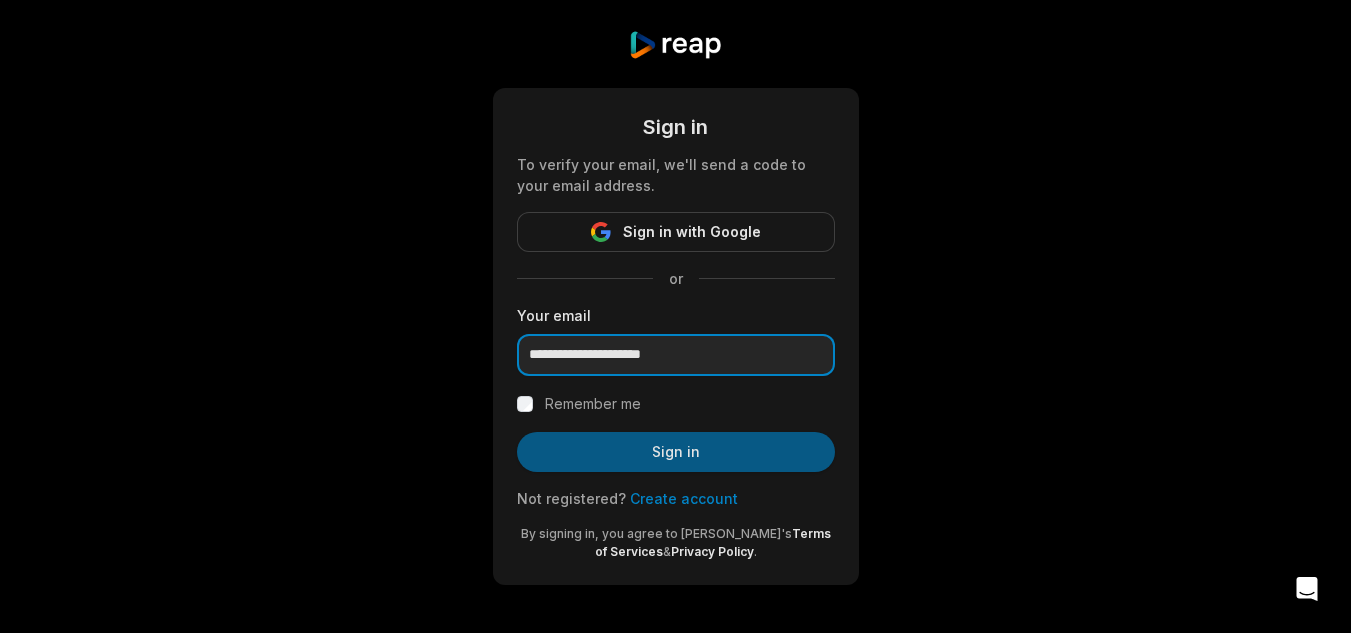 type on "**********" 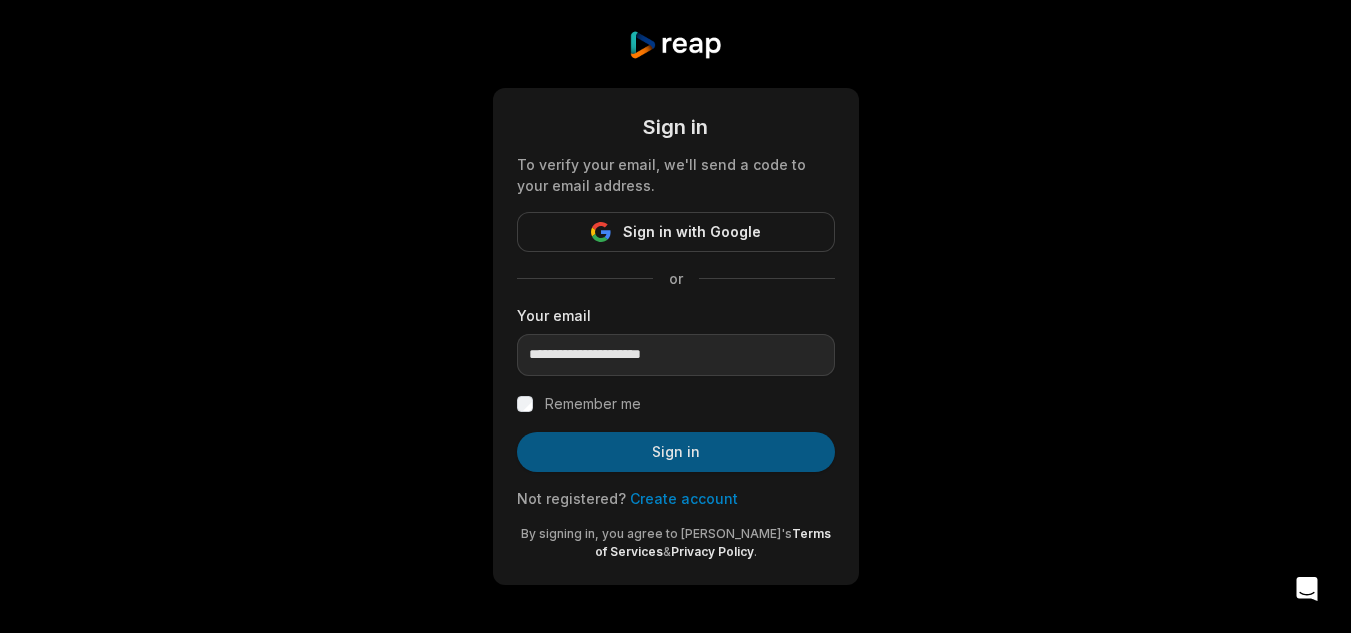 click on "Sign in" at bounding box center [676, 452] 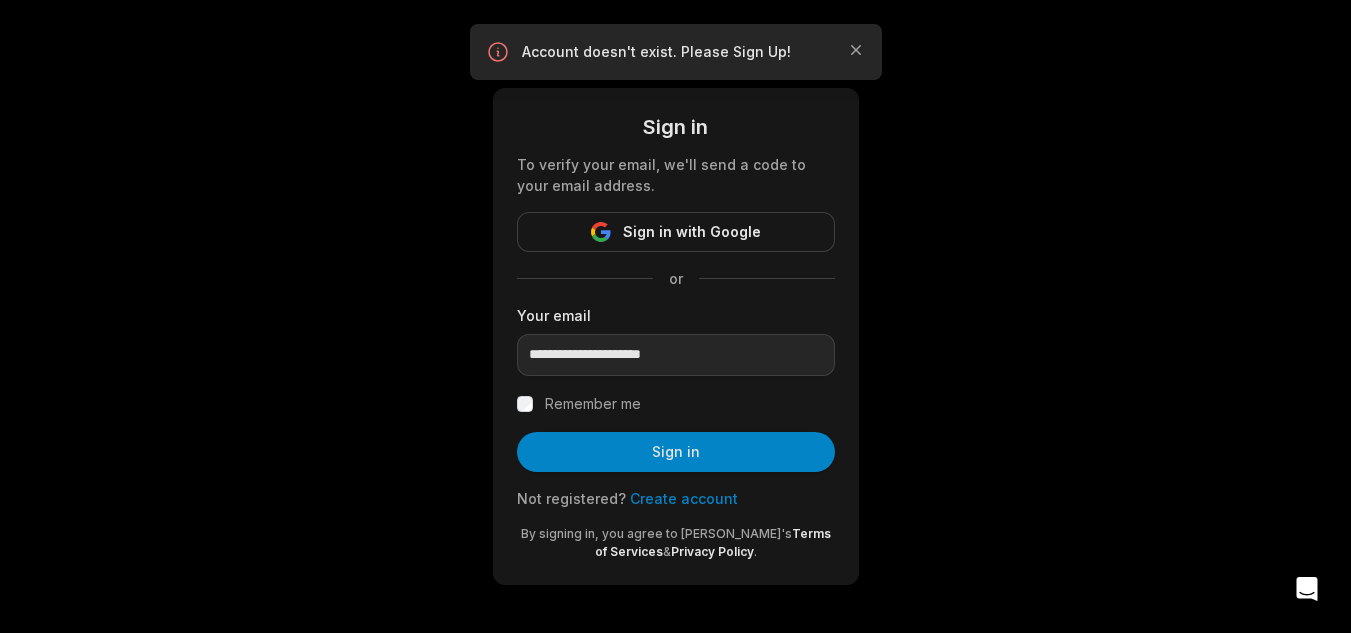click on "Create account" at bounding box center [684, 498] 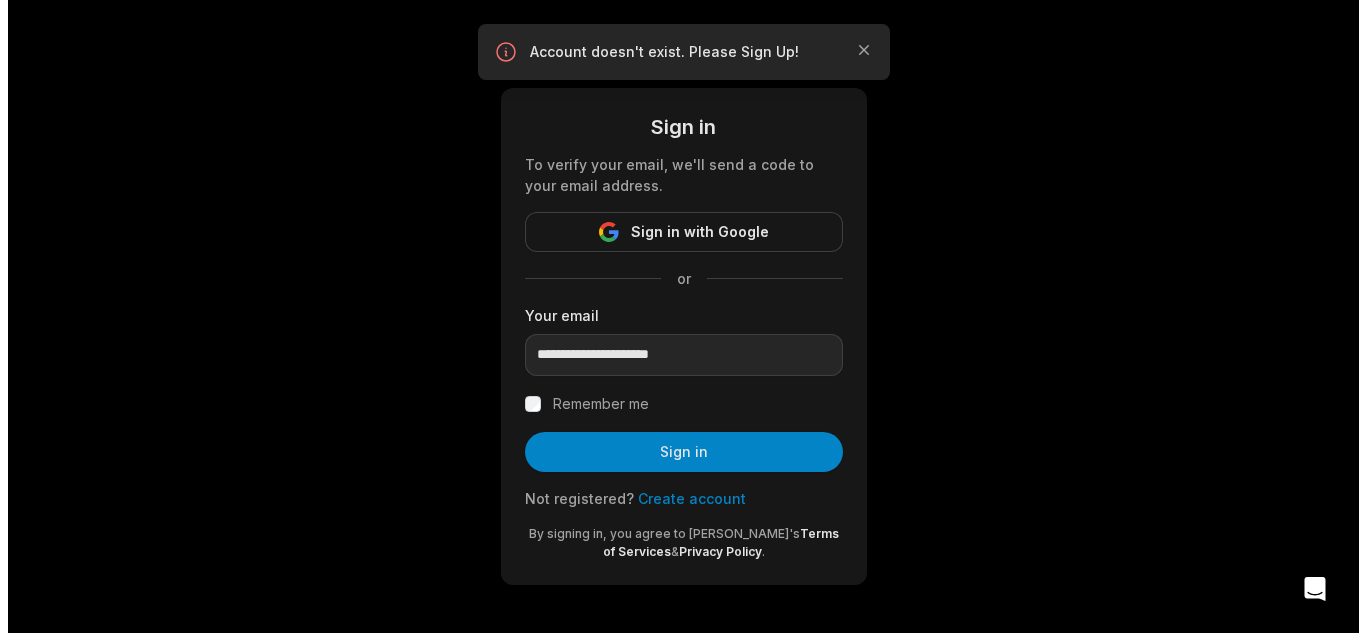scroll, scrollTop: 0, scrollLeft: 0, axis: both 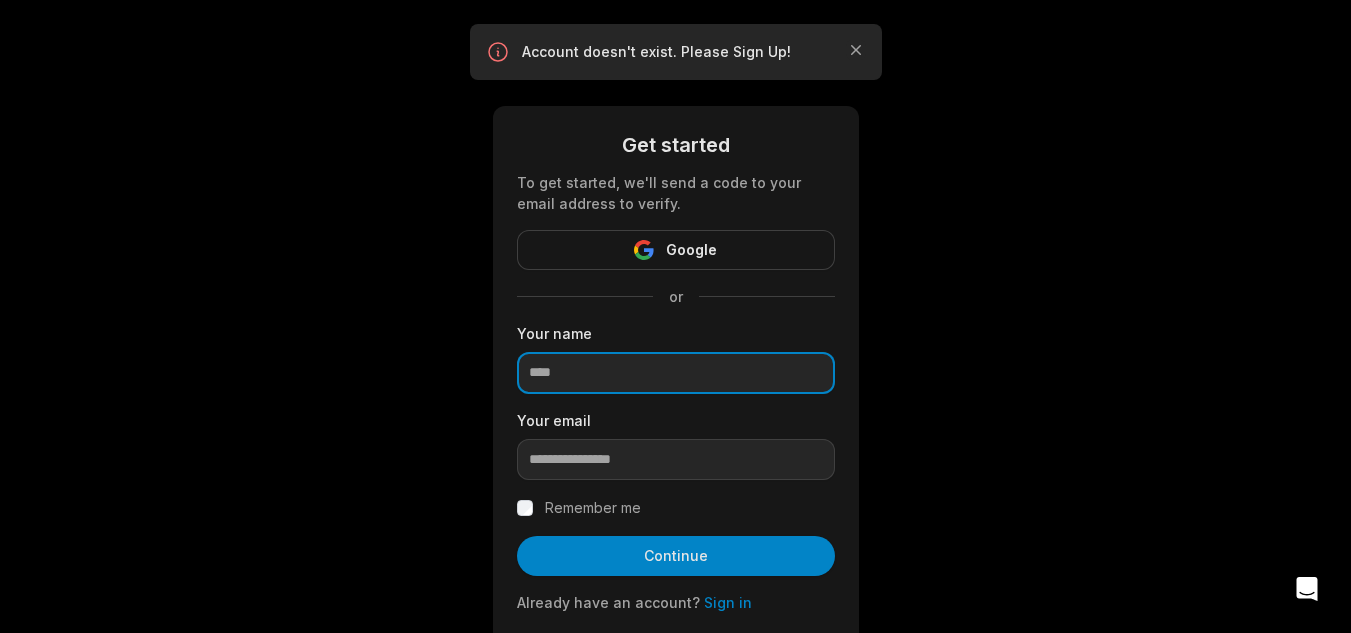 click at bounding box center (676, 373) 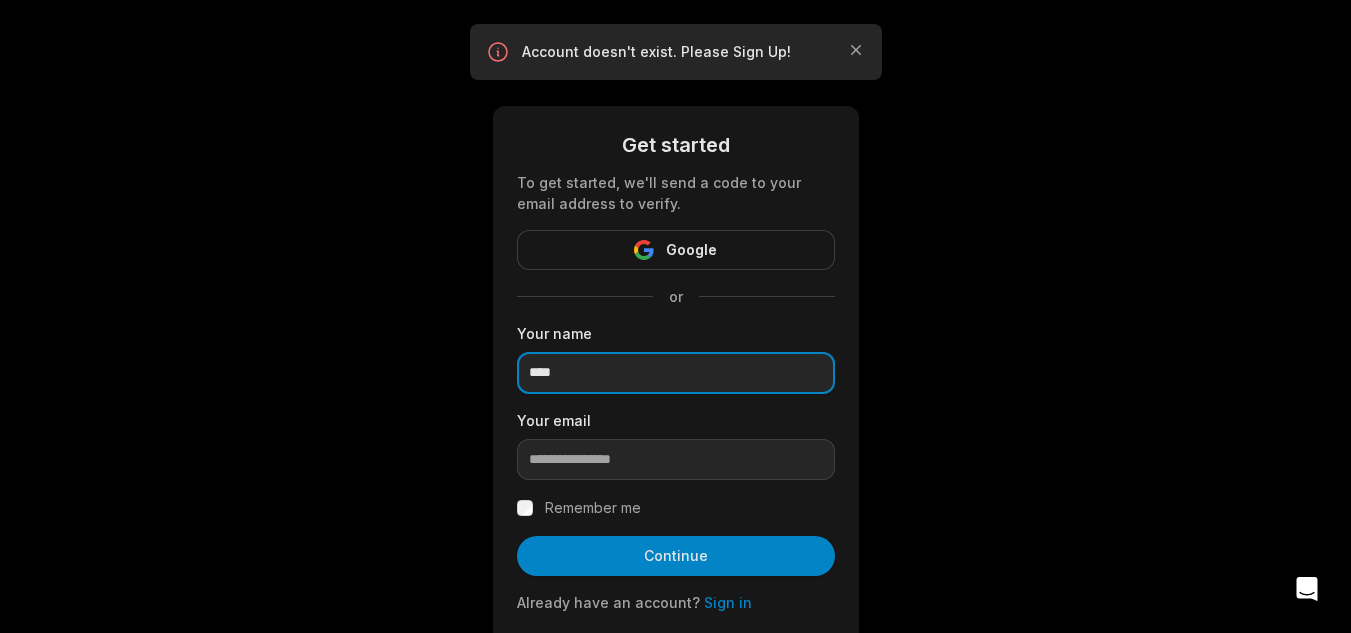 type on "****" 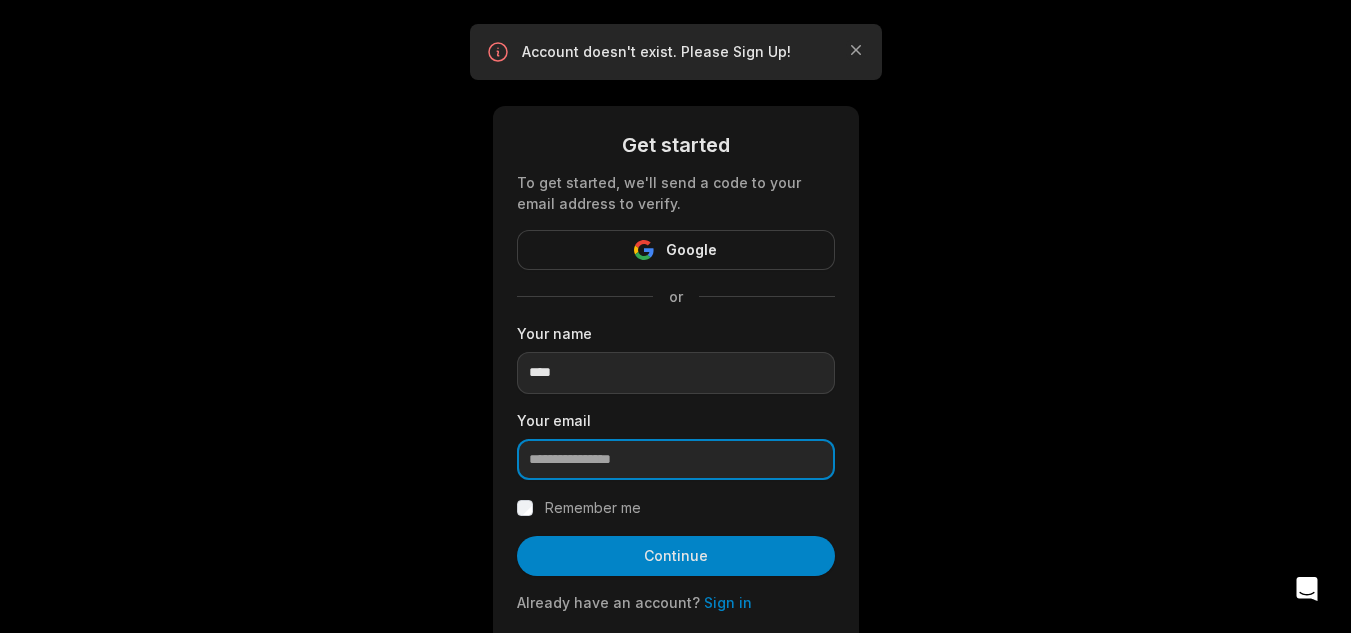 click at bounding box center [676, 460] 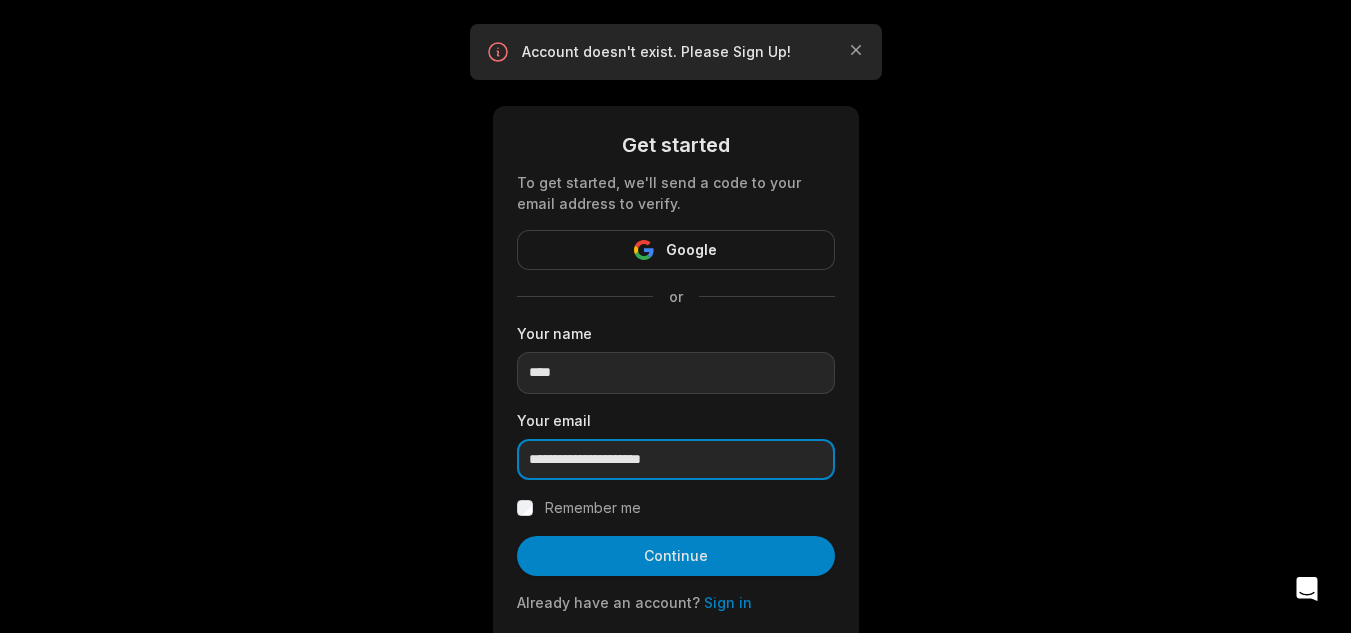 type on "**********" 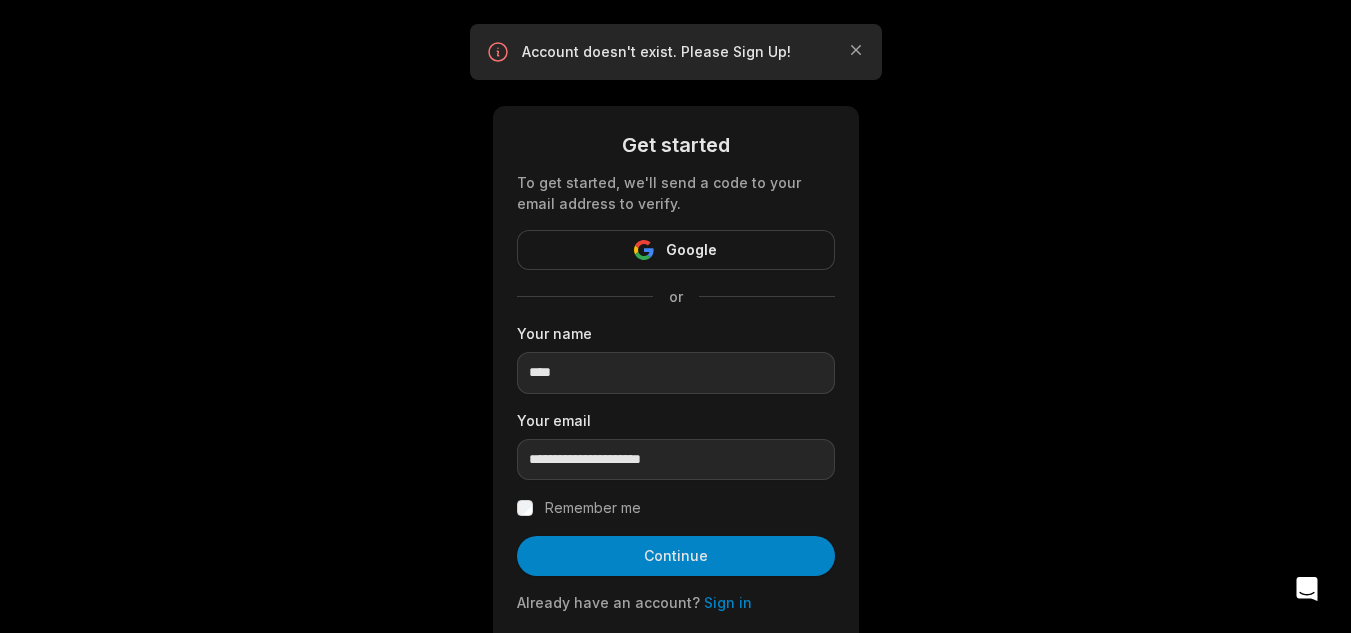 click on "Remember me" at bounding box center (593, 508) 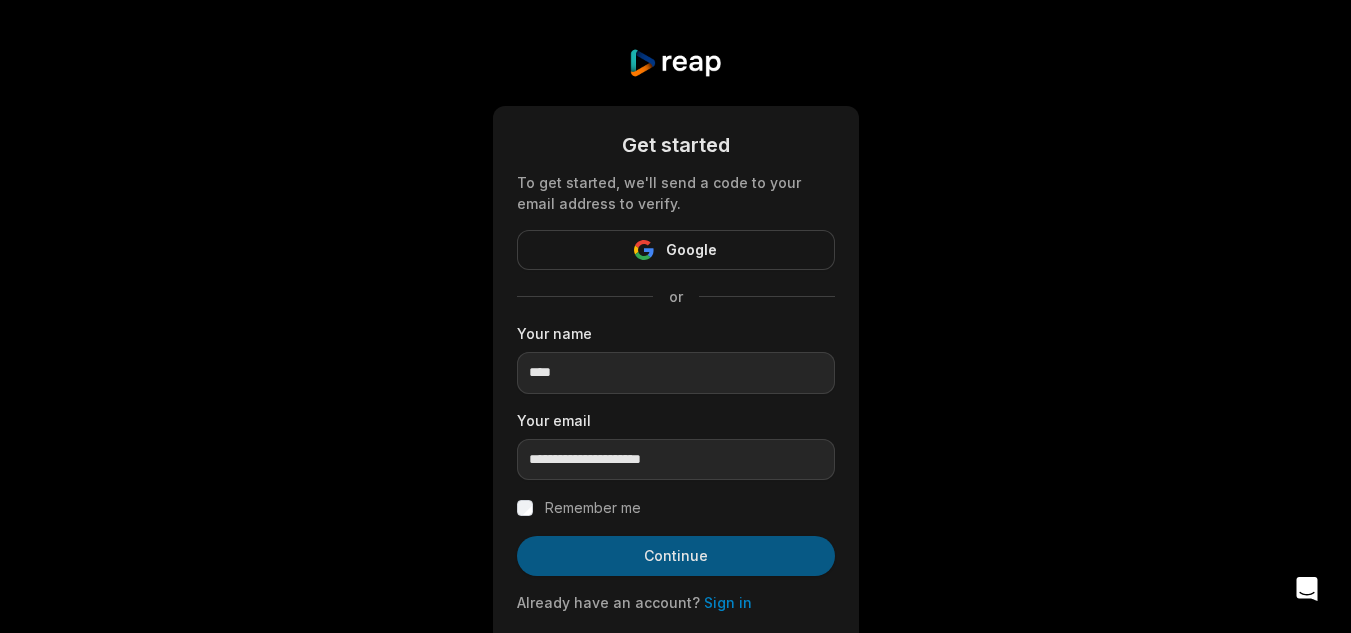 click on "Continue" at bounding box center [676, 556] 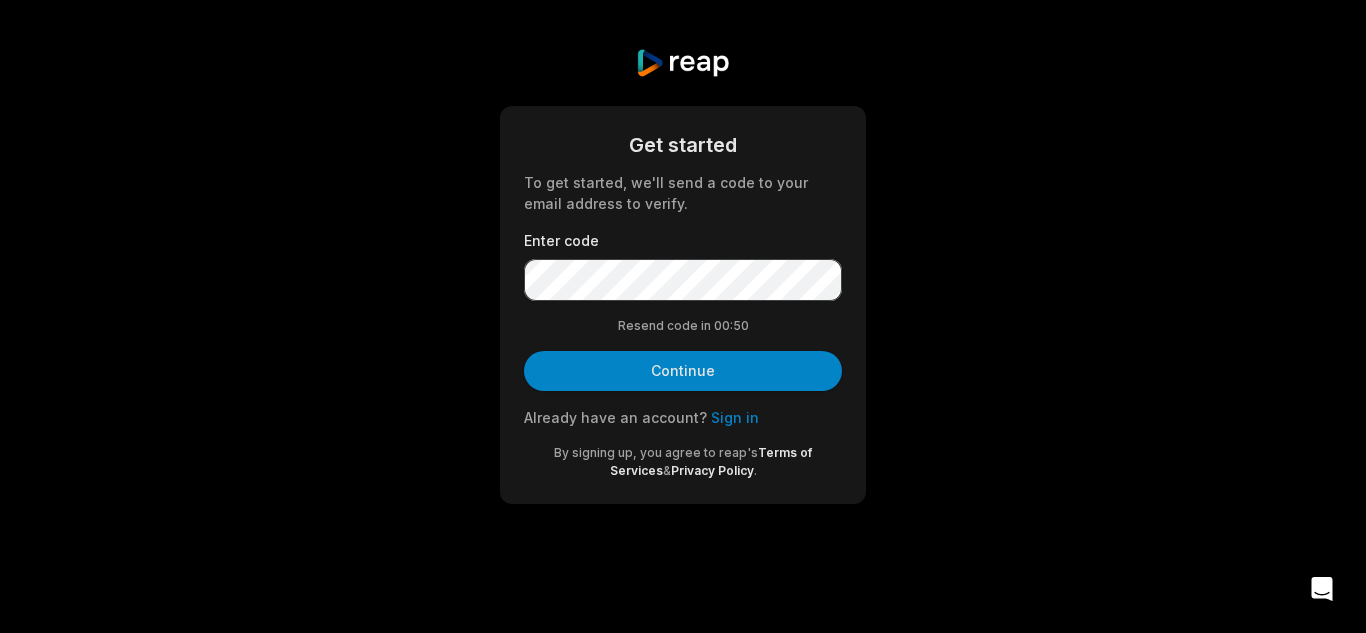 click on "Get started To get started, we'll send a code to your email address to verify. Enter code Resend code in 00: 50 Continue Already have an account?   Sign in By signing up, you agree to reap's  Terms of Services  &  Privacy Policy ." at bounding box center (683, 305) 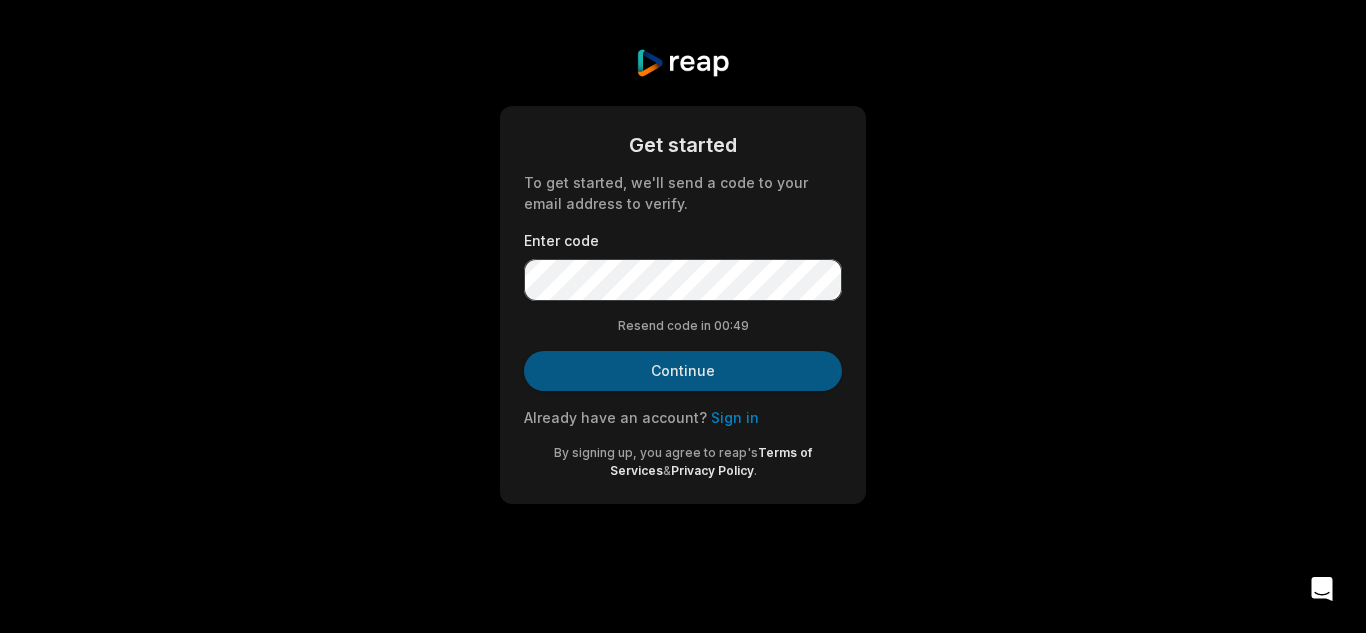 click on "Continue" at bounding box center [683, 371] 